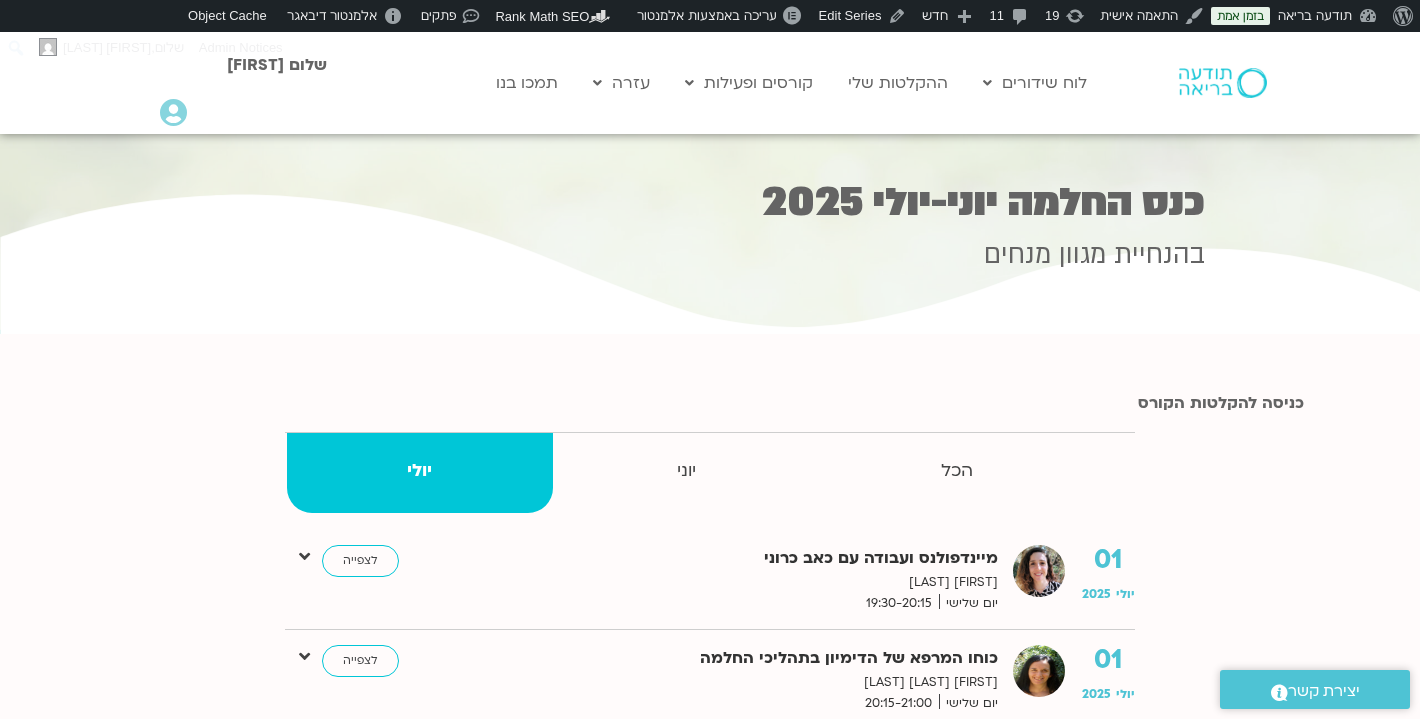 scroll, scrollTop: 0, scrollLeft: 0, axis: both 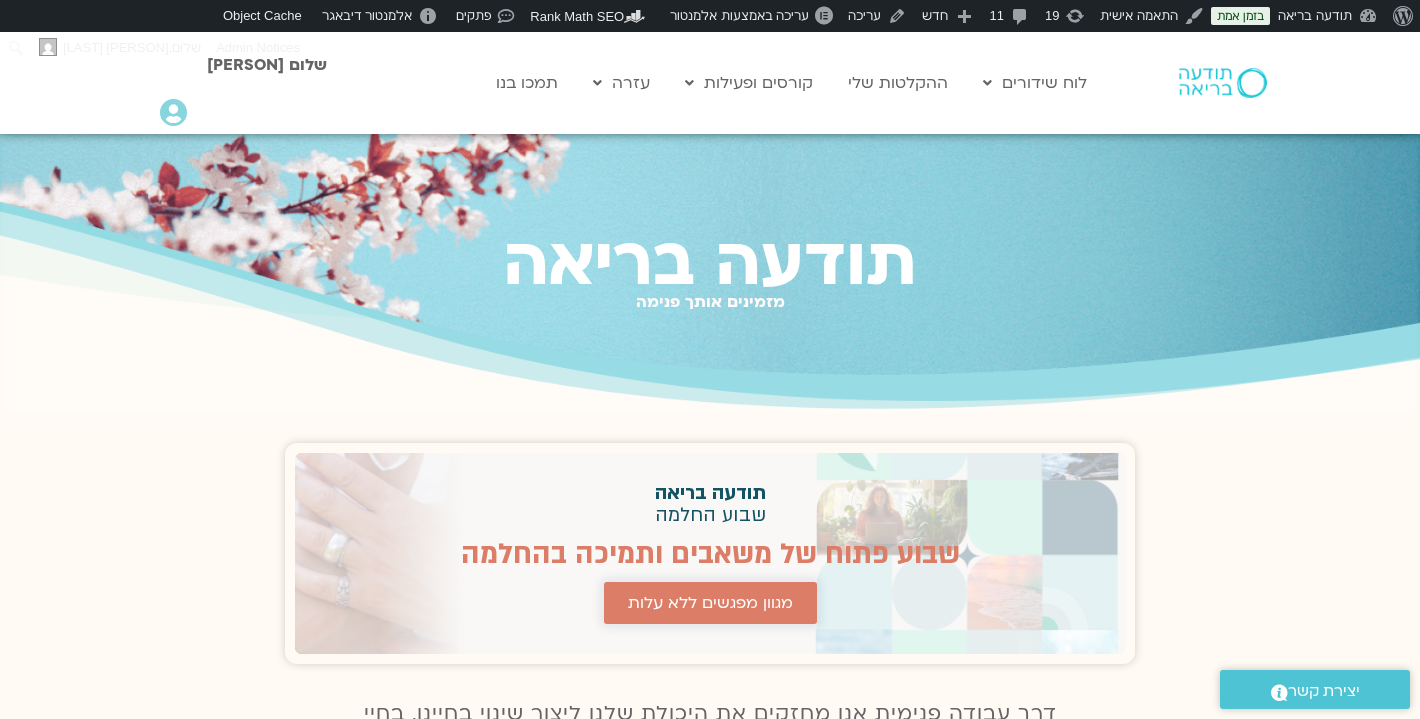 click on "מגוון מפגשים ללא עלות" at bounding box center (710, 603) 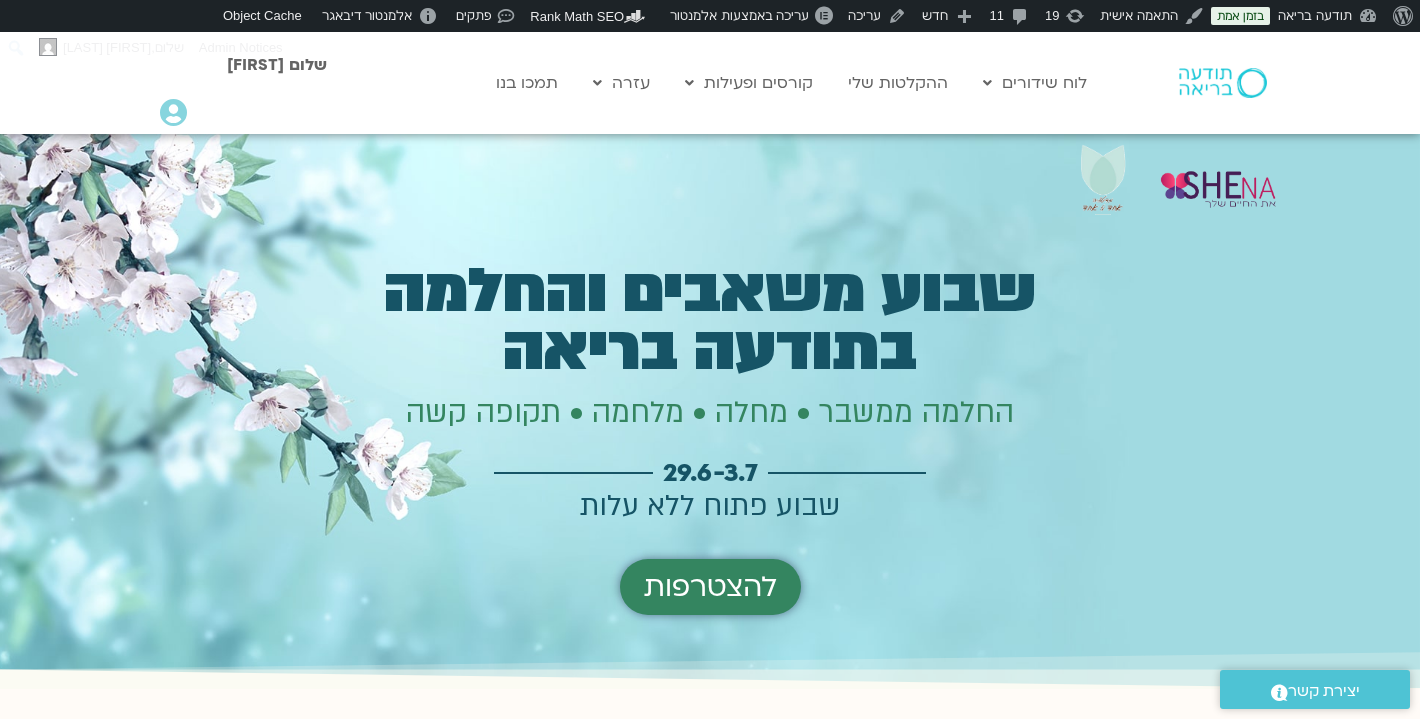 scroll, scrollTop: 96, scrollLeft: 0, axis: vertical 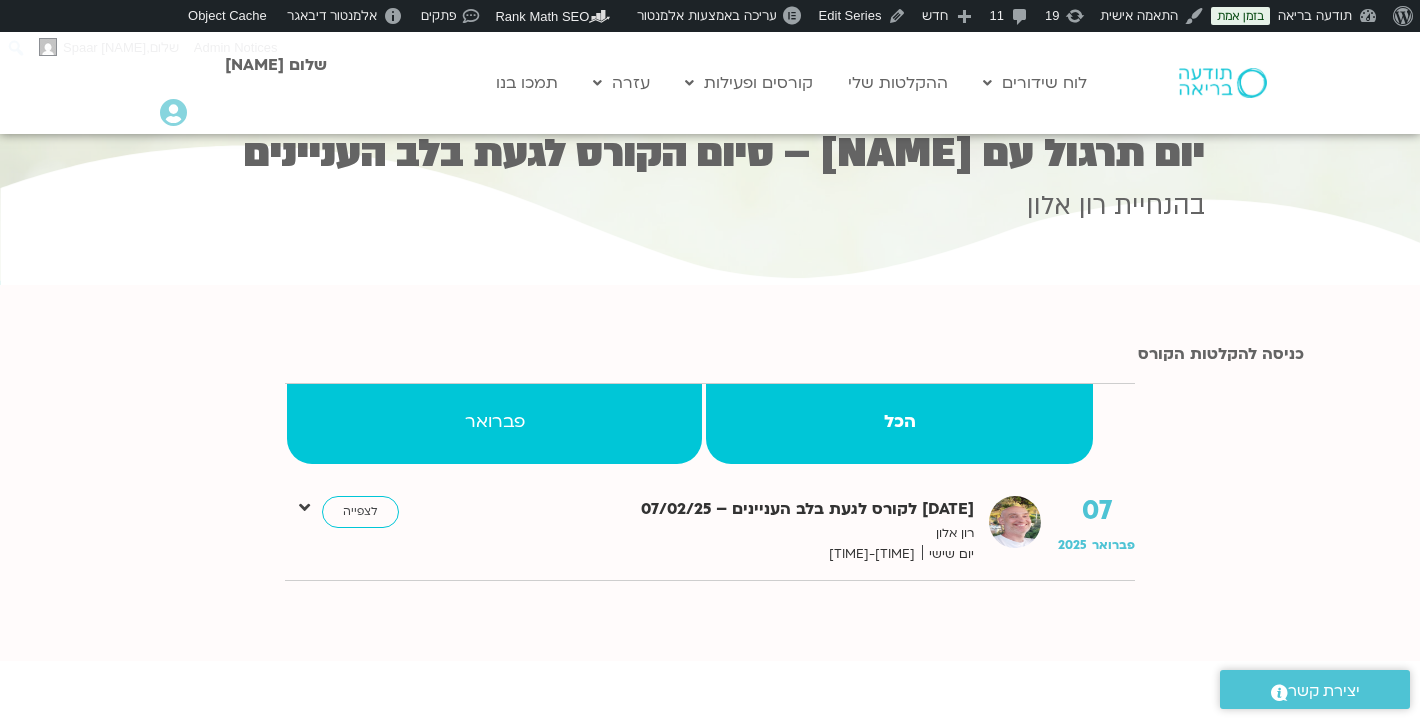 click on "פברואר" at bounding box center [899, 424] 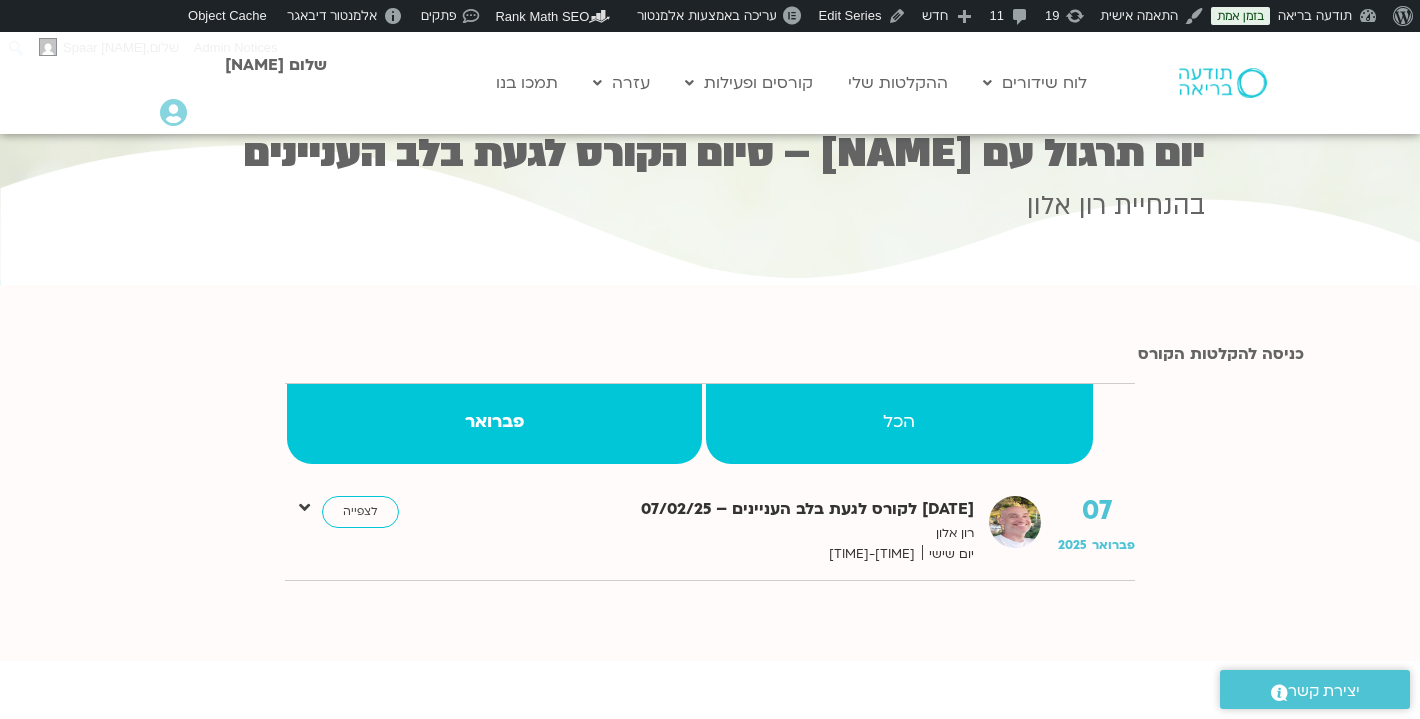 click on "הכל" at bounding box center (900, 422) 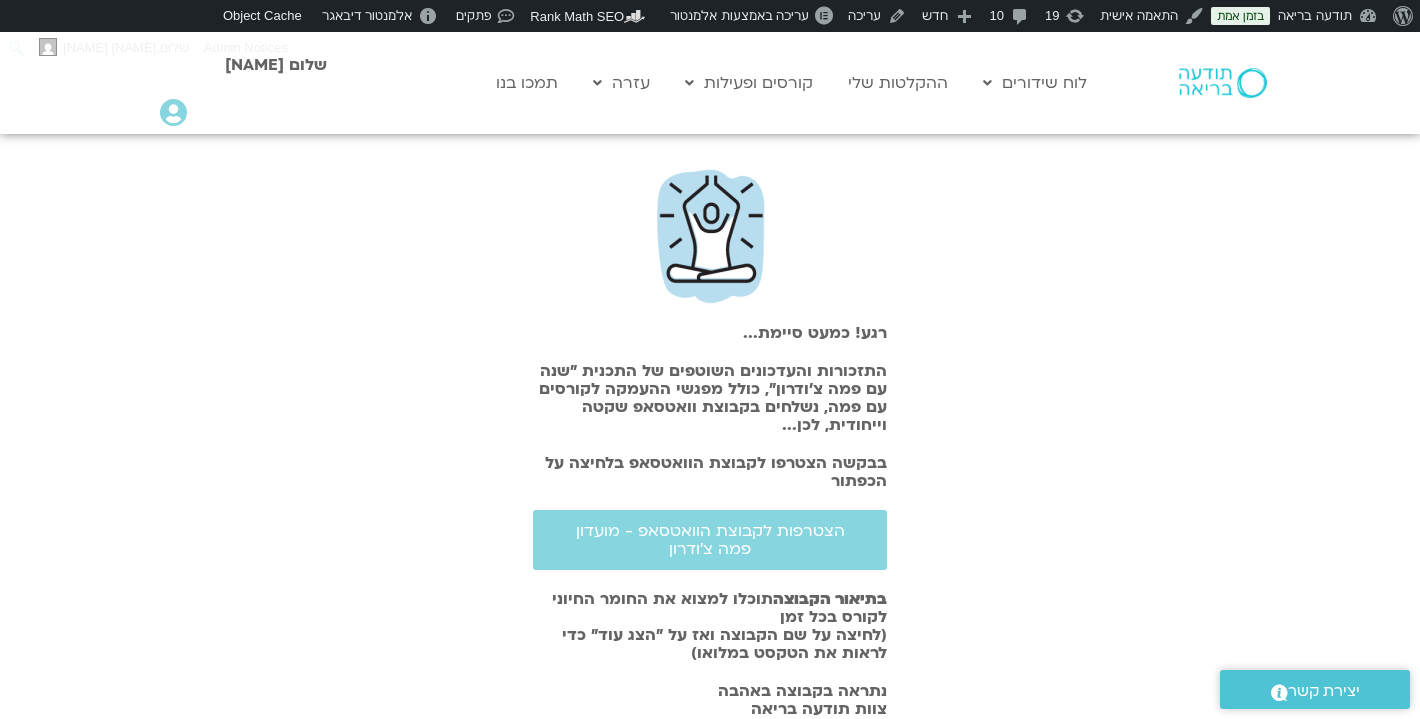 scroll, scrollTop: 0, scrollLeft: 0, axis: both 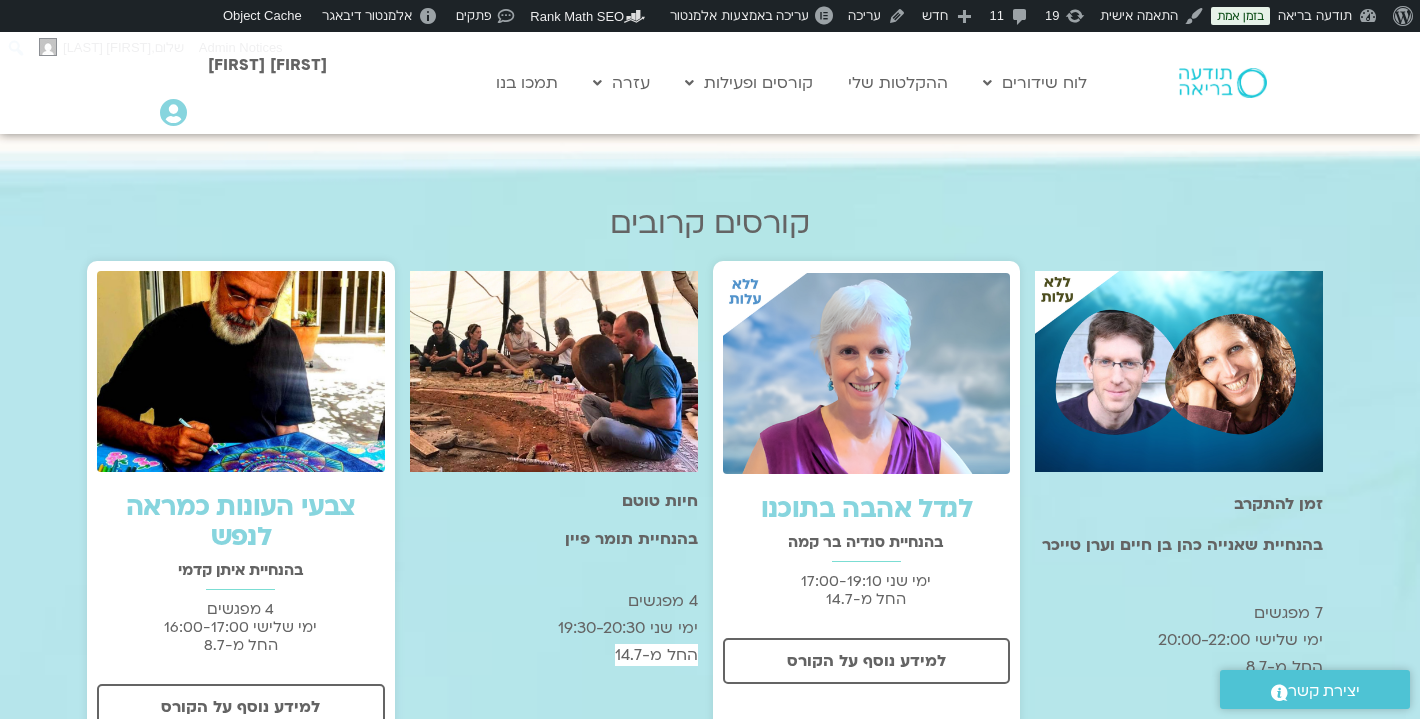 click on "למידע נוסף על הקורס" at bounding box center [1179, 762] 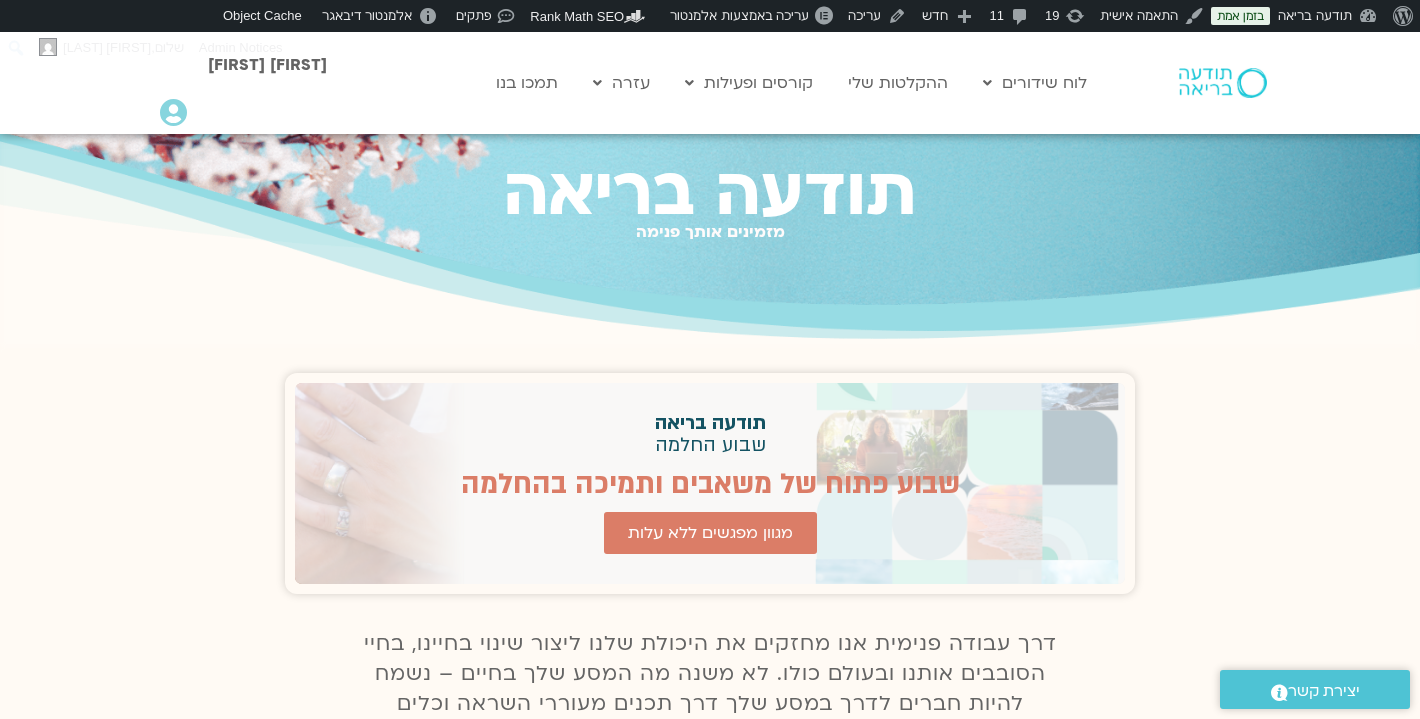 scroll, scrollTop: 66, scrollLeft: 0, axis: vertical 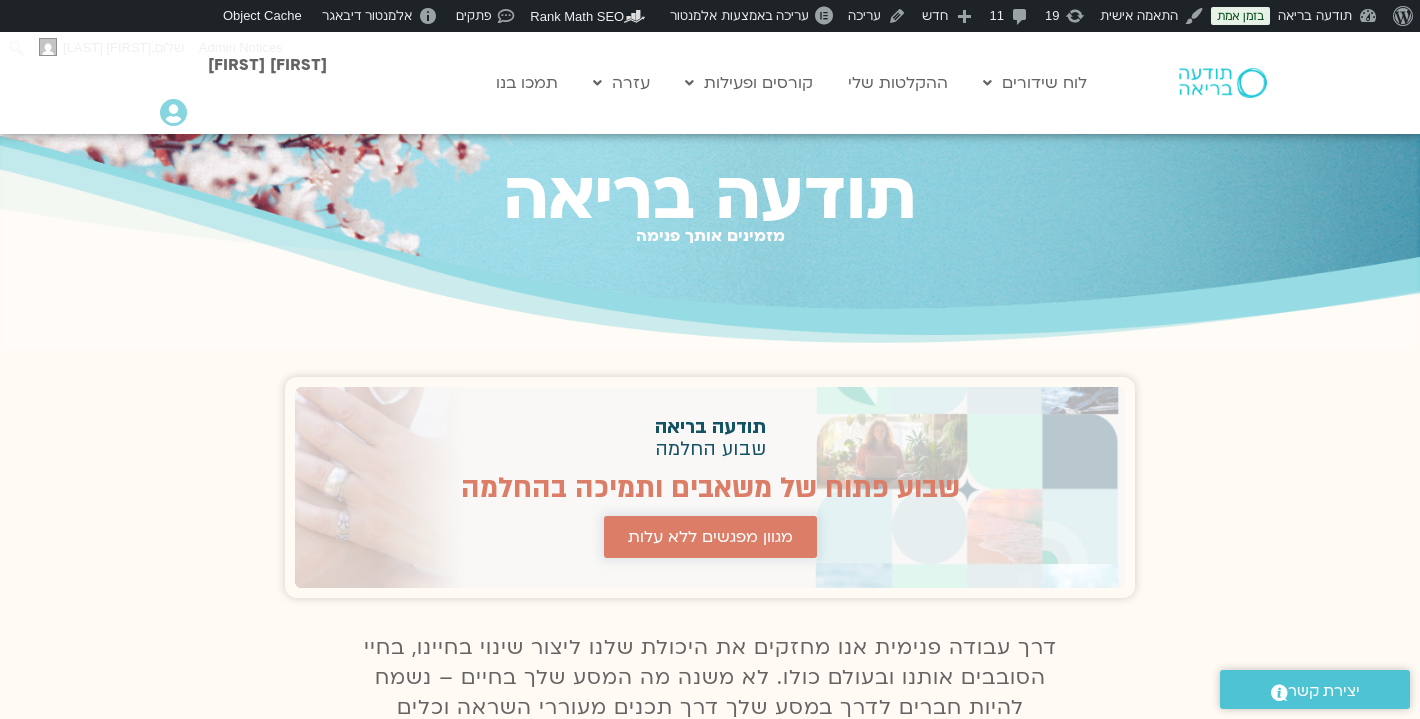 click on "מגוון מפגשים ללא עלות" at bounding box center (710, 537) 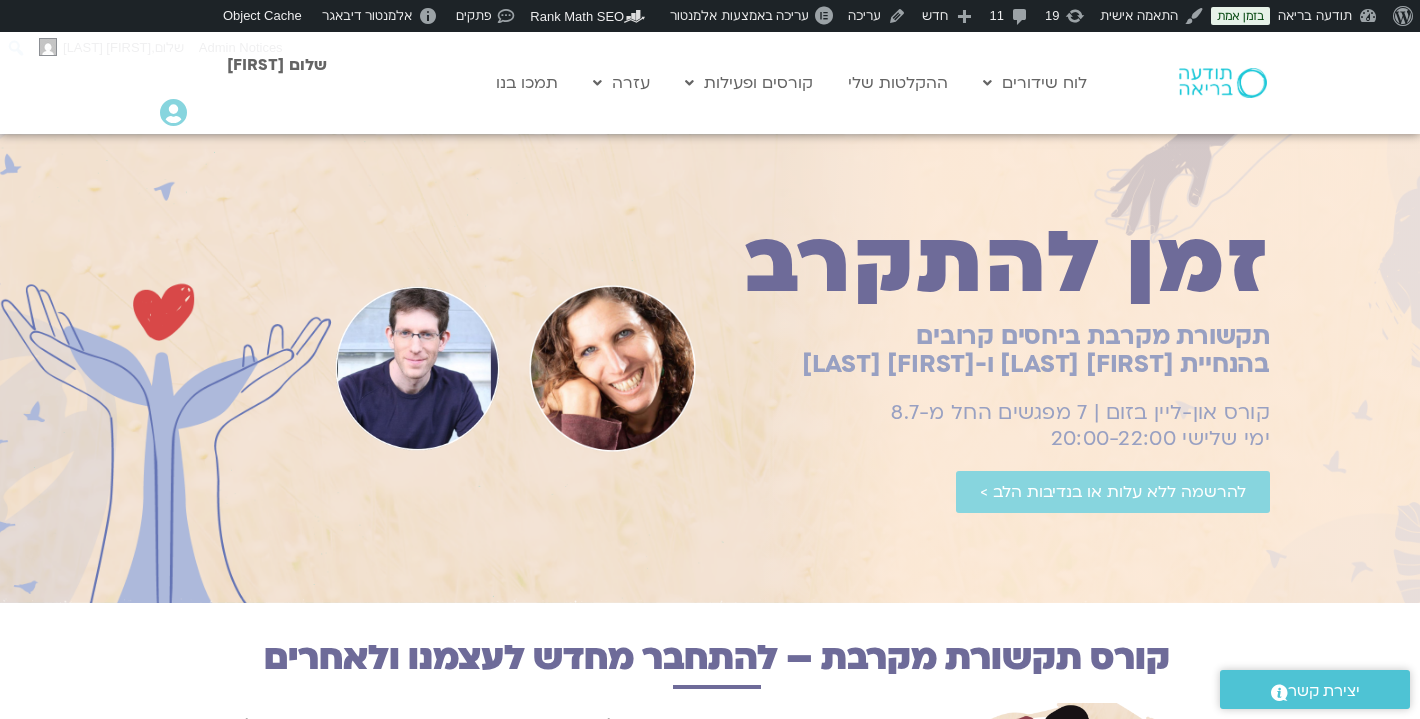 scroll, scrollTop: 0, scrollLeft: 0, axis: both 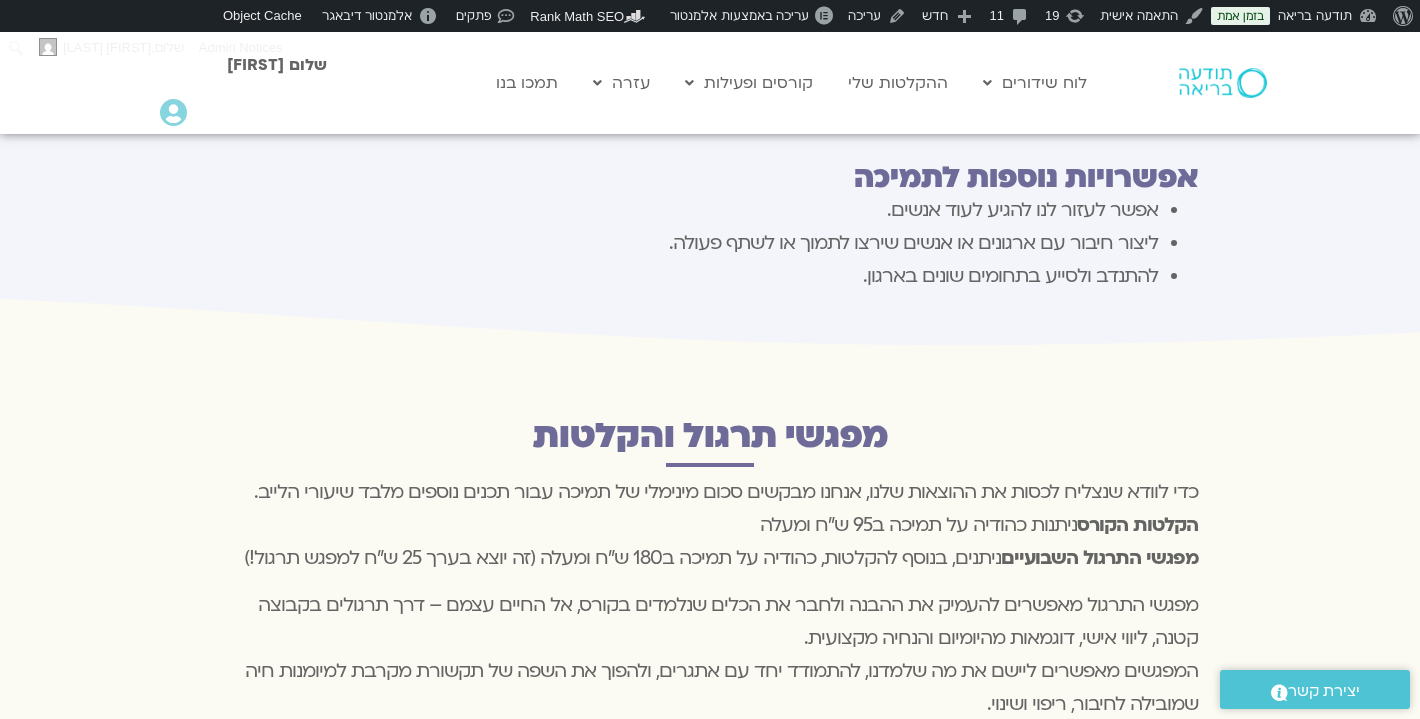 drag, startPoint x: 1193, startPoint y: 460, endPoint x: 228, endPoint y: 520, distance: 966.86346 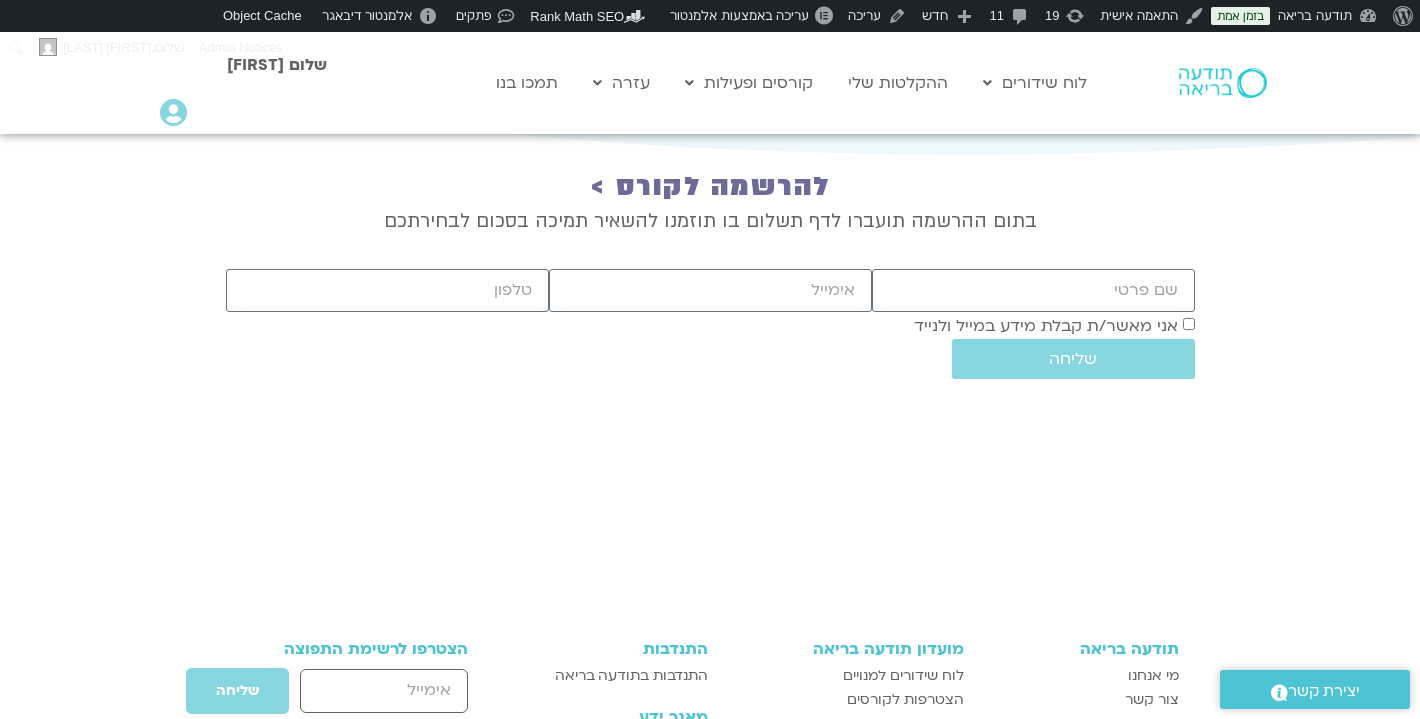 scroll, scrollTop: 7303, scrollLeft: 0, axis: vertical 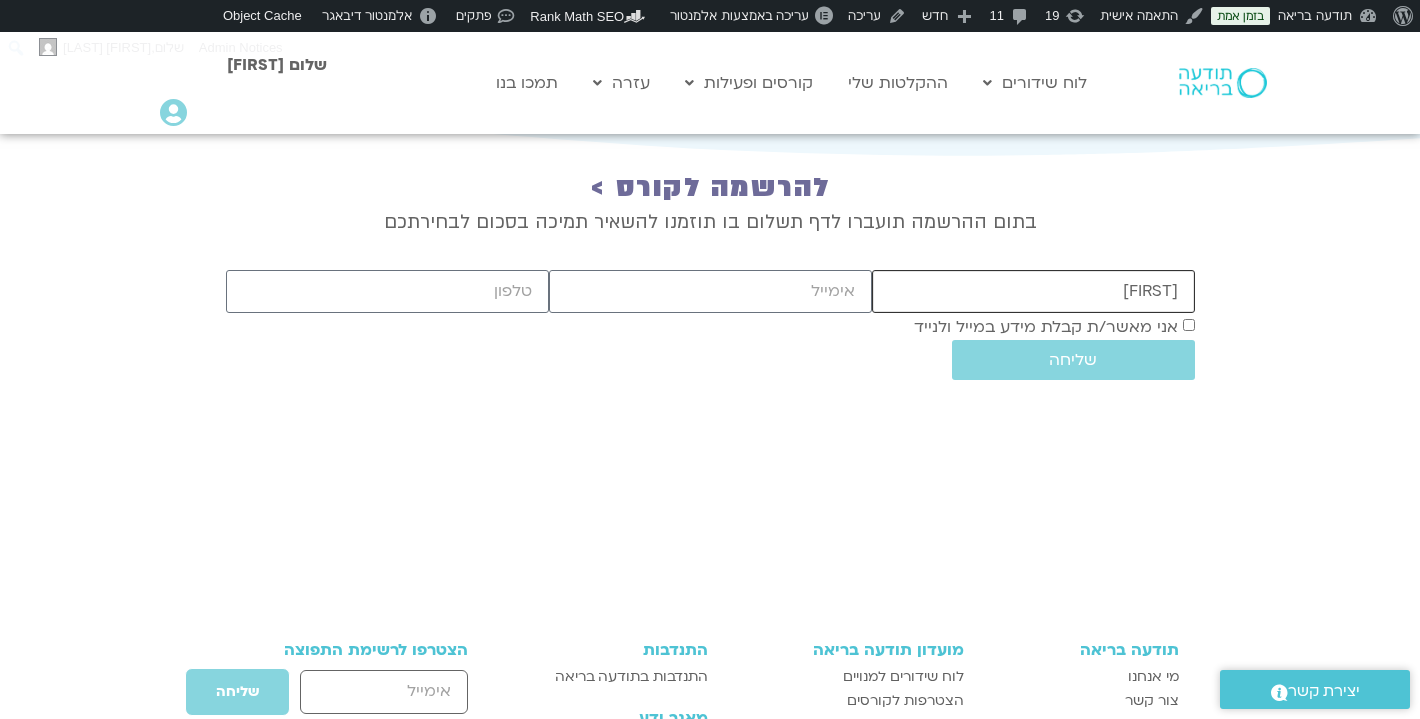 type on "ליאת" 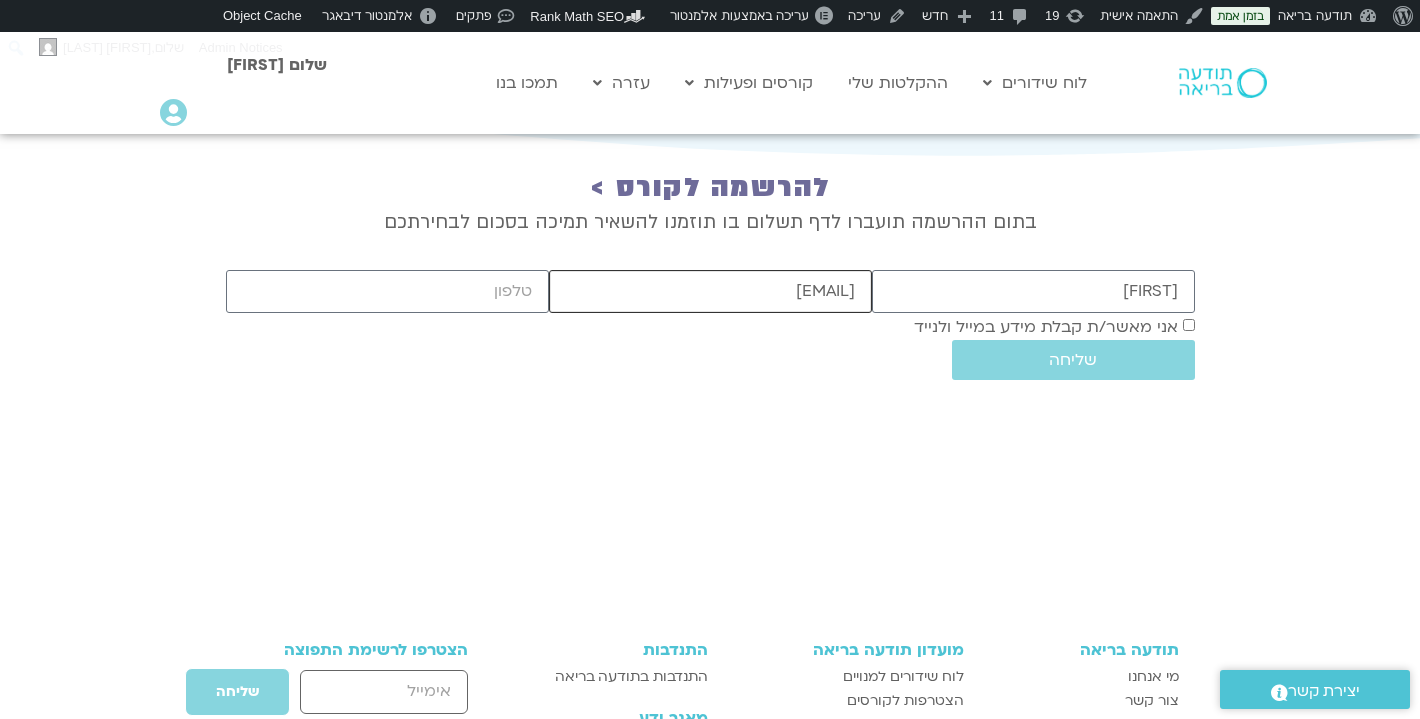 type on "[EMAIL]" 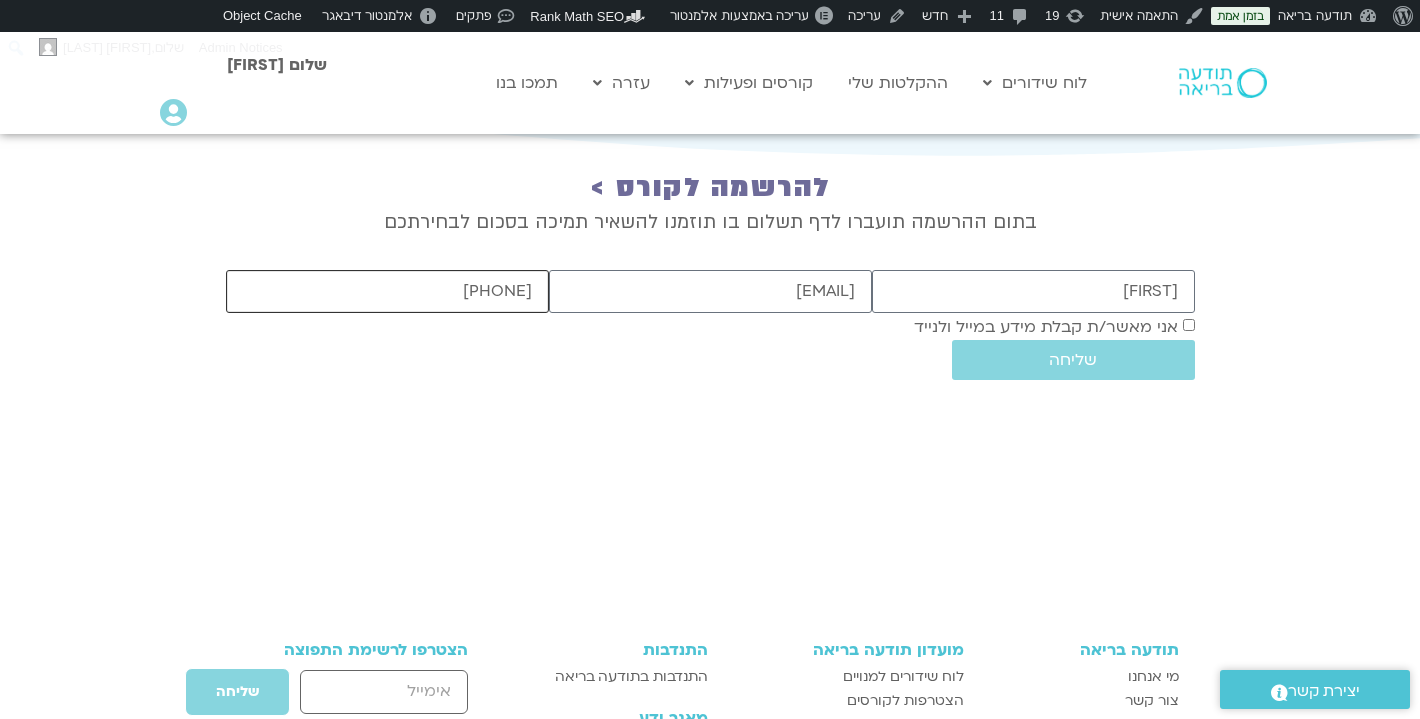 type on "0504791210" 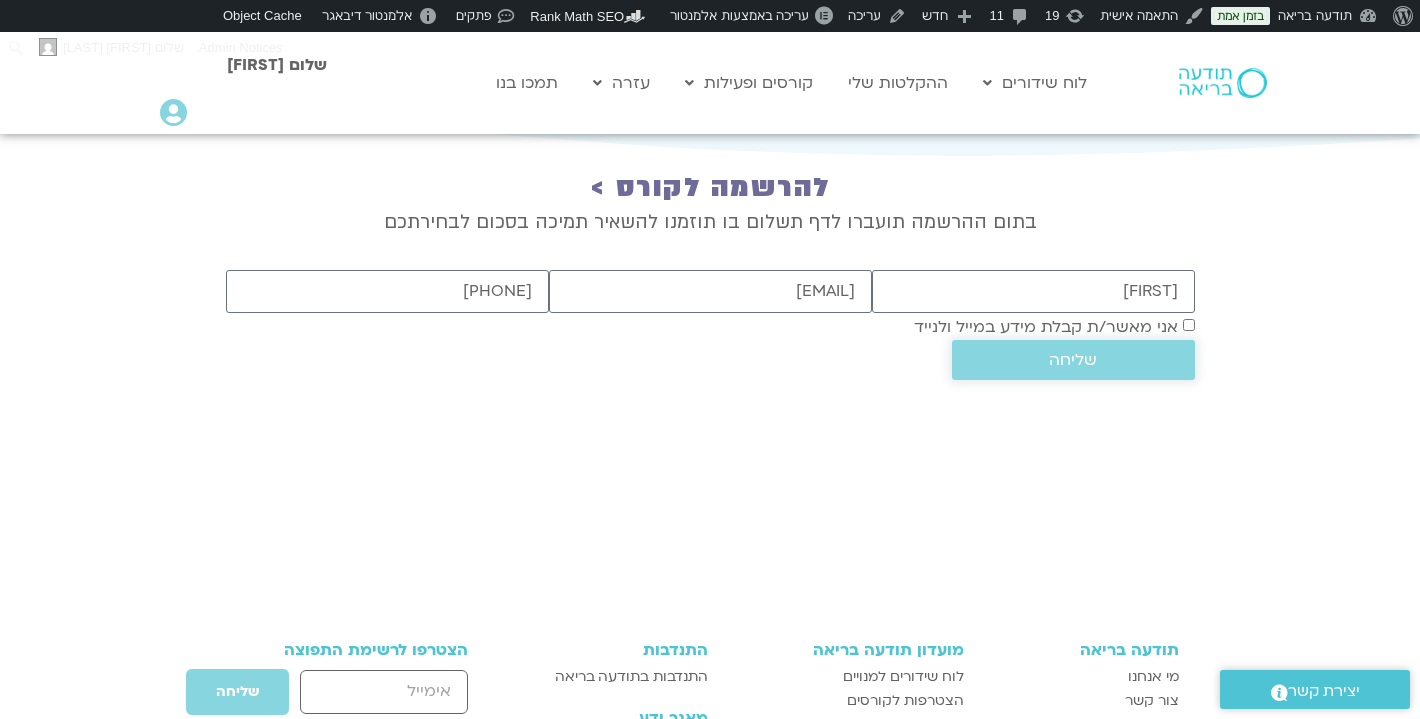 click on "שליחה" at bounding box center [1073, 360] 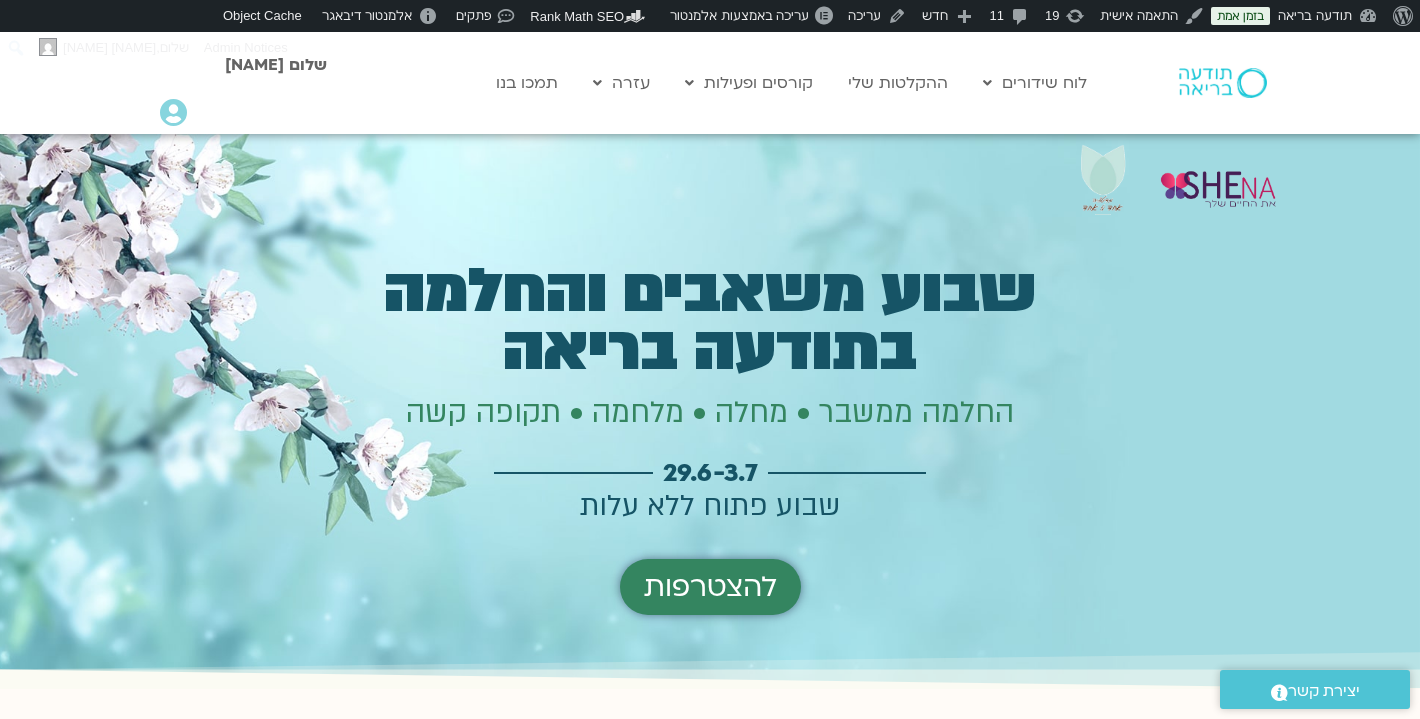scroll, scrollTop: 805, scrollLeft: 0, axis: vertical 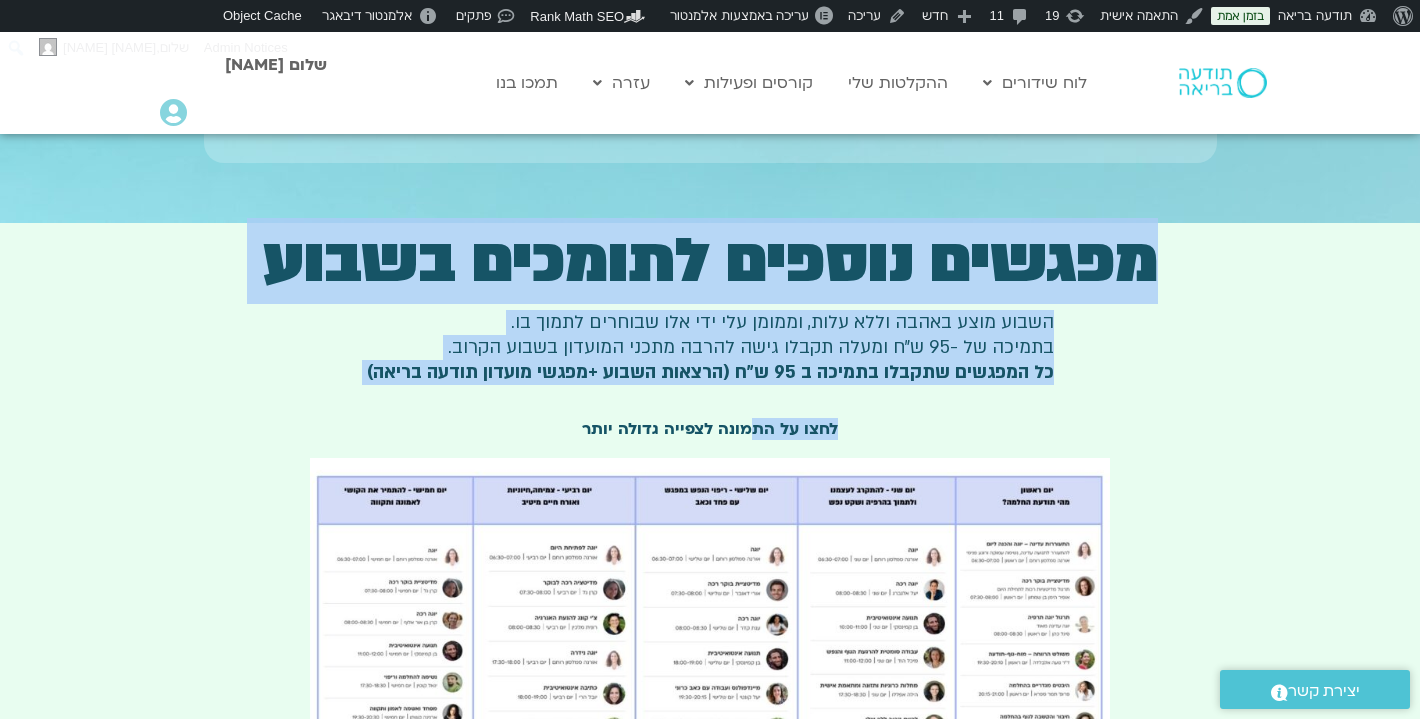 drag, startPoint x: 1151, startPoint y: 259, endPoint x: 776, endPoint y: 442, distance: 417.26968 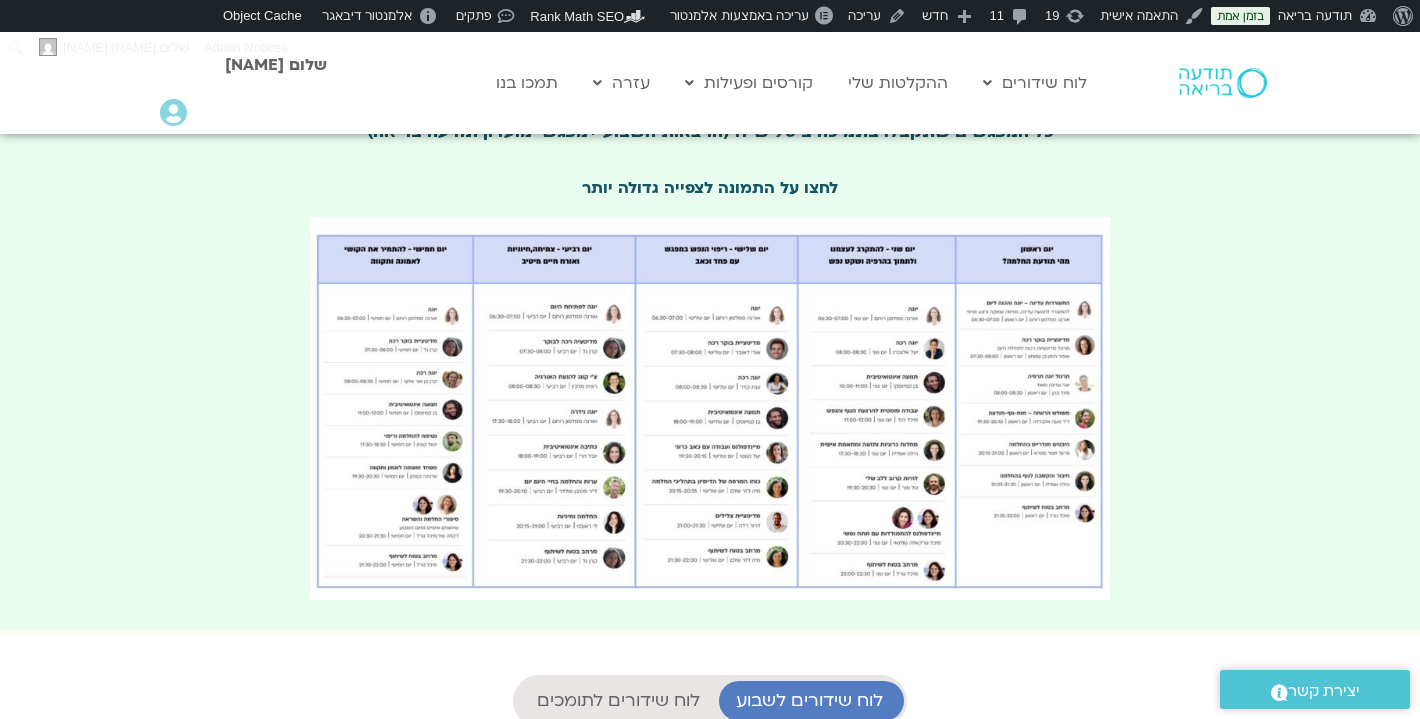 scroll, scrollTop: 3121, scrollLeft: 0, axis: vertical 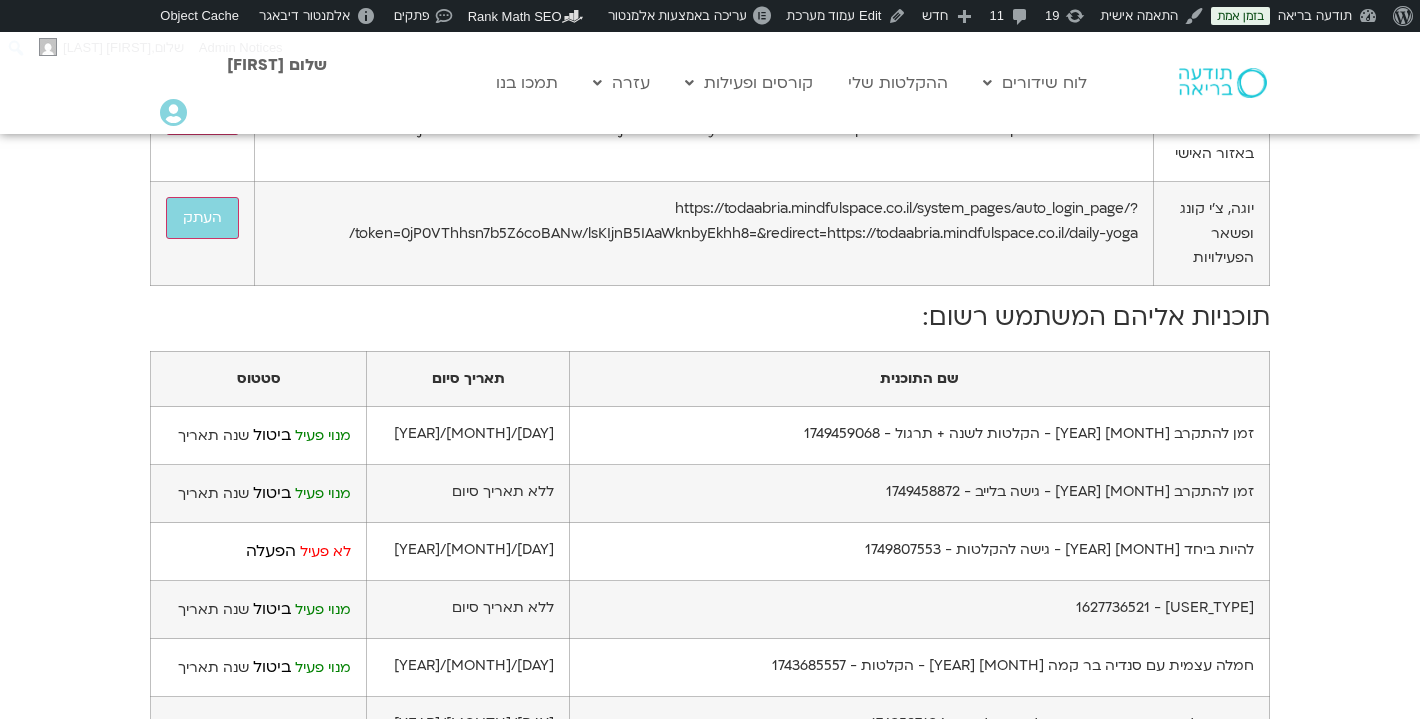 click on "יצירת קישור התחברות מהיר למשתמש
מספר הטלפון או כתובת המייל של המשתמש
shanykotzer@yahoo.com
הכתובת אלייה המשתמש יעובר לאחר ההתחברות לאתר
https://todaabria.mindfulspace.co.il
יצירת קישור התחברות מהיר
הינך רואה פרטים של המשתמש:  shanykotzer@yahoo.com
הכתובת שנוצרה:
https://todaabria.mindfulspace.co.il/system_pages/auto_login_page/?token=0jP0VThhsn7b5Z6coBANw/lsKIjnB5IAaWknbyEkhh8=&redirect=https://todaabria.mindfulspace.co.il
העתק
הכתובת הועתקה ללוח
כתובות נוספות אפשרויות" at bounding box center [710, 612] 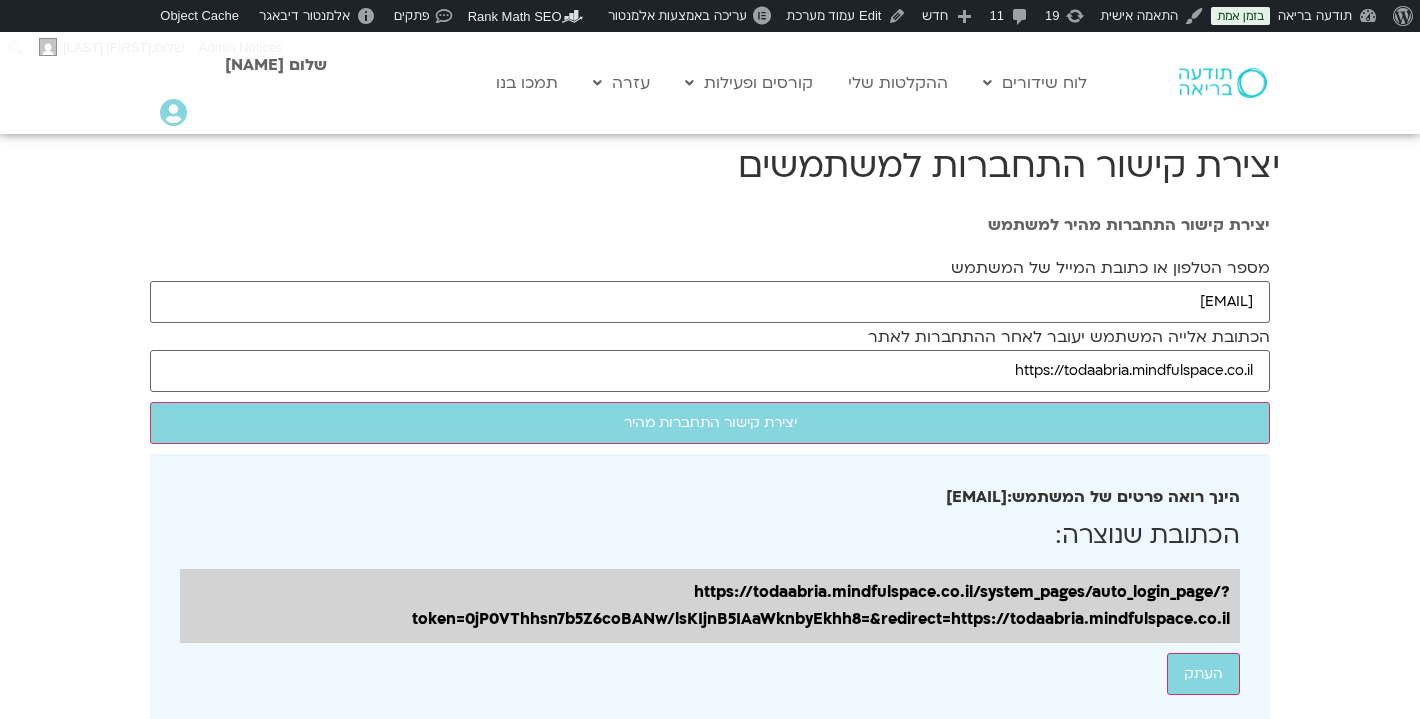 scroll, scrollTop: 0, scrollLeft: 0, axis: both 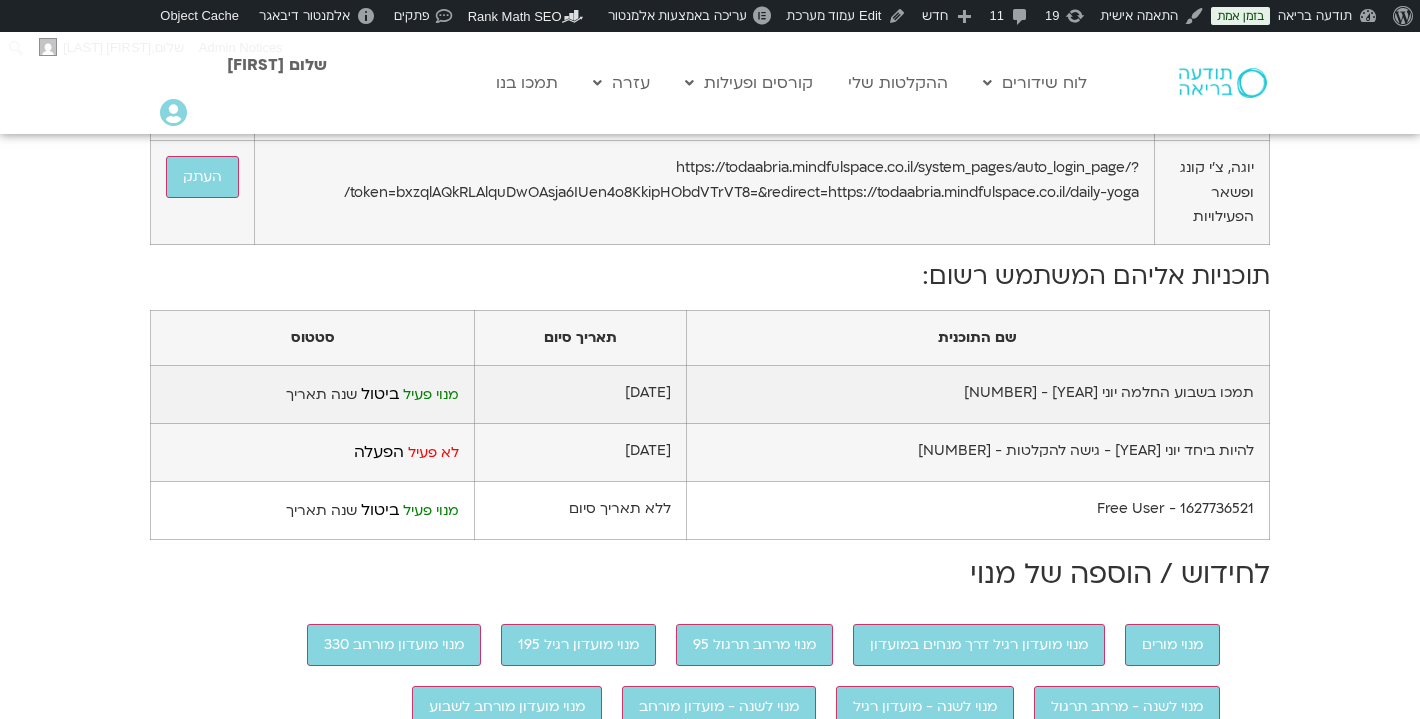 drag, startPoint x: 603, startPoint y: 239, endPoint x: 675, endPoint y: 235, distance: 72.11102 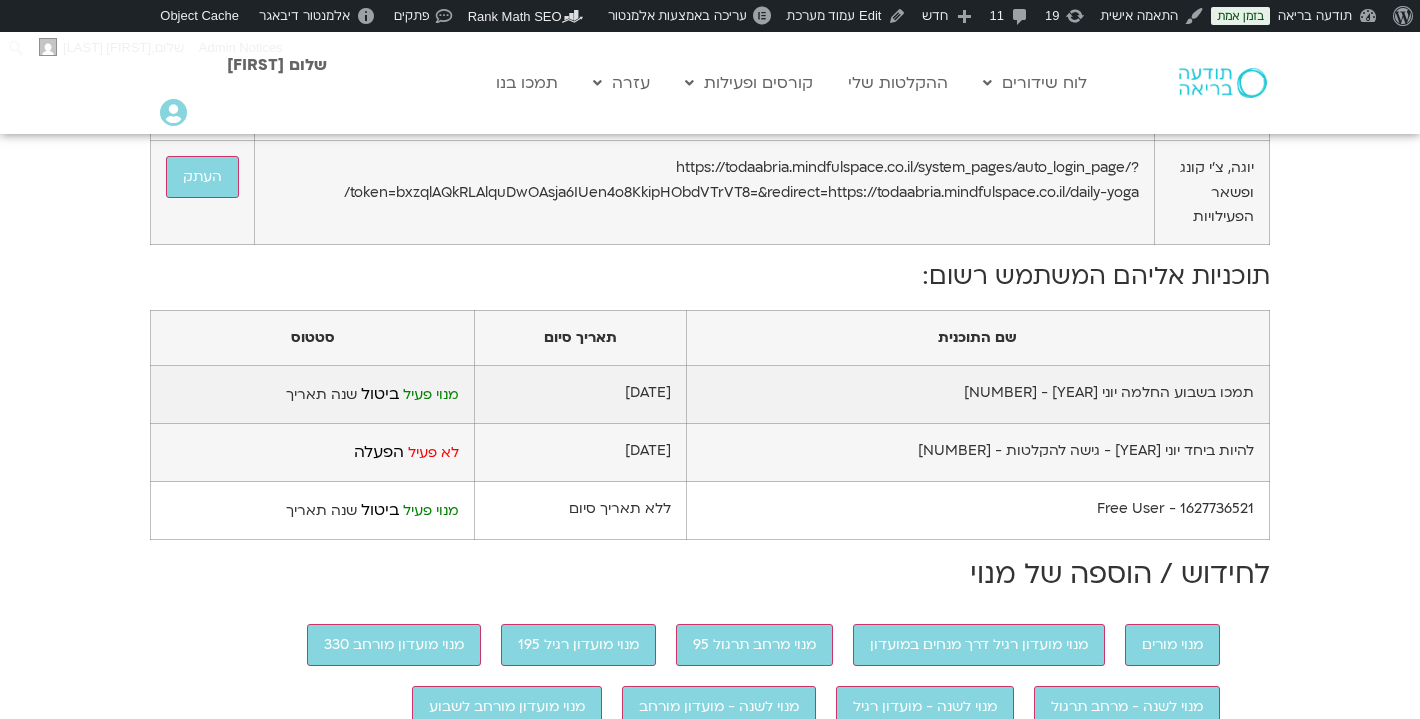 click on "[DATE]" at bounding box center (580, 395) 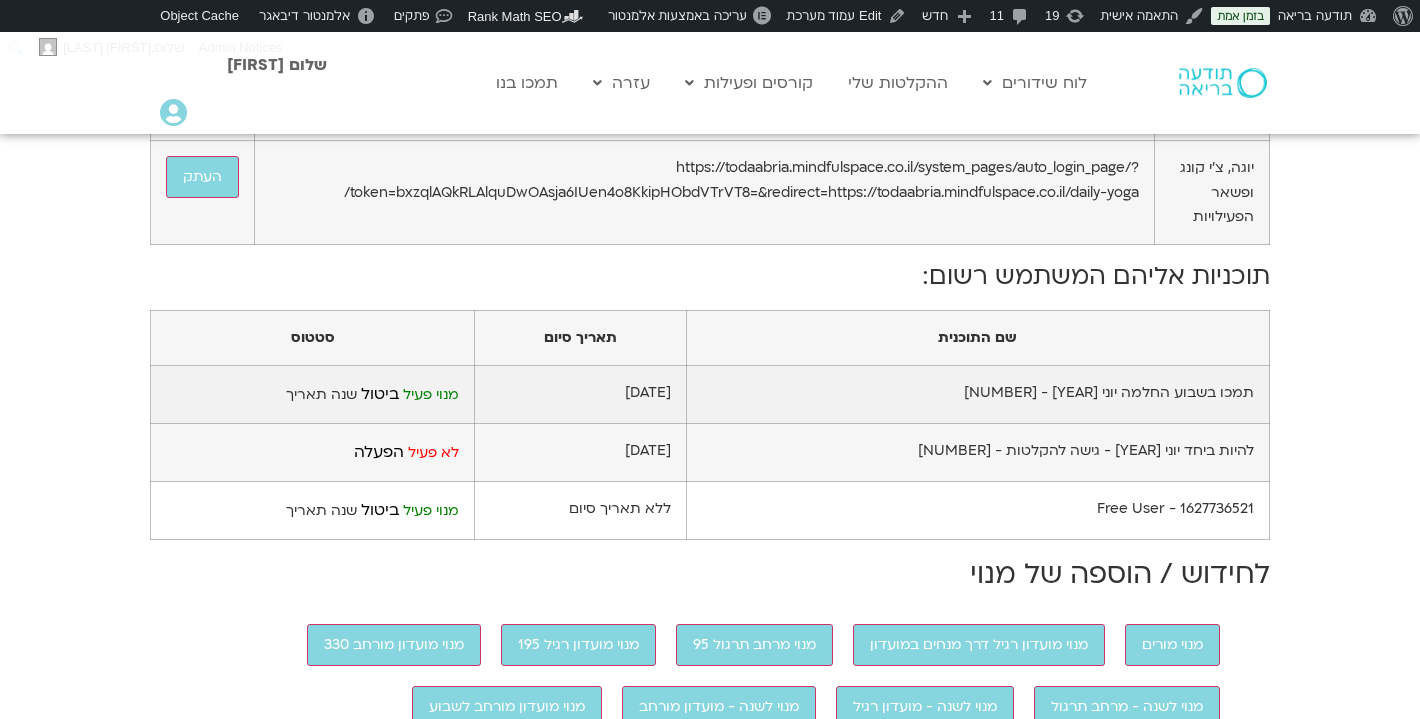 copy on "[DATE]" 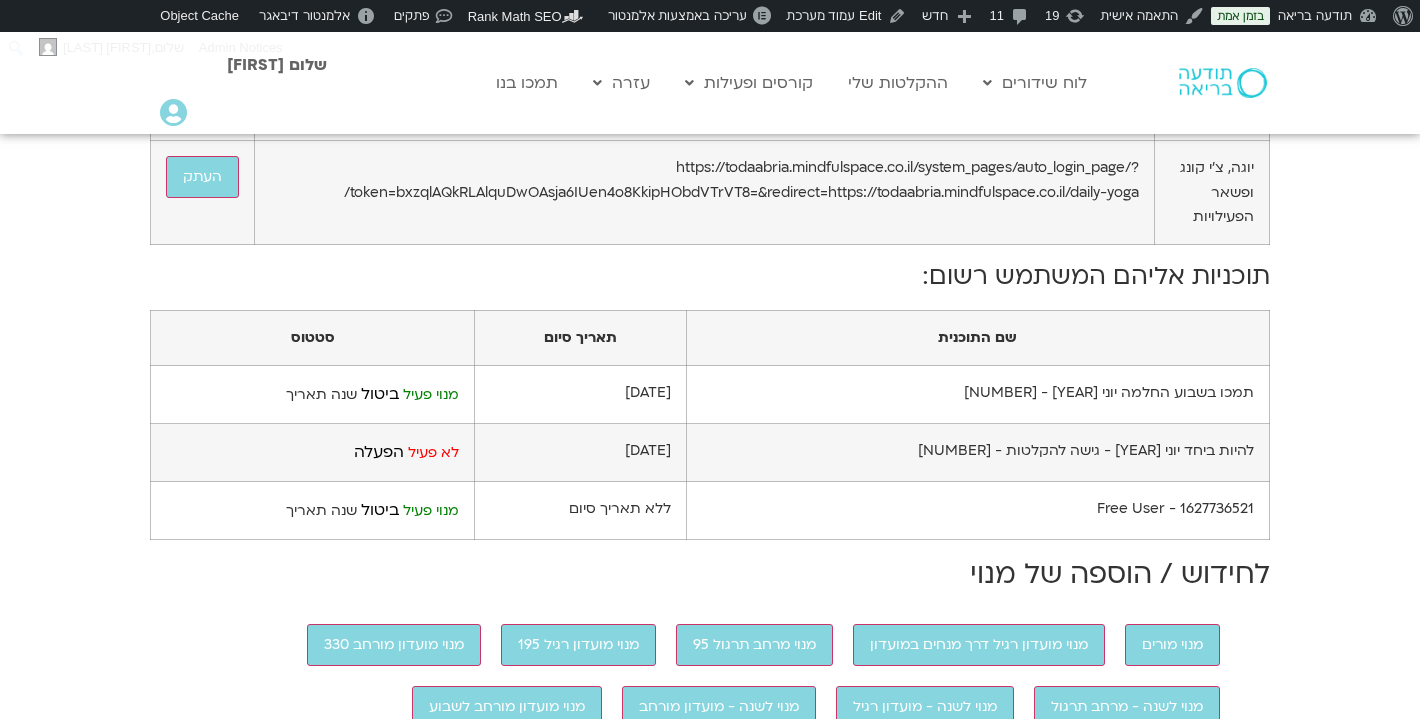 click on "יצירת קישור התחברות מהיר למשתמש
מספר הטלפון או כתובת המייל של המשתמש
[EMAIL]
הכתובת אלייה המשתמש יעובר לאחר ההתחברות לאתר
https://todaabria.mindfulspace.co.il
יצירת קישור התחברות מהיר
הינך רואה פרטים של המשתמש:  [EMAIL]
הכתובת שנוצרה:
https://todaabria.mindfulspace.co.il/system_pages/auto_login_page/?token=bxzqlAQkRLAlquDwOAsja6IUen4o8KkipHObdVTrVT8=&redirect=https://todaabria.mindfulspace.co.il
העתק
הכתובת הועתקה ללוח
כתובות נוספות אפשרויות
העתק" at bounding box center (710, 368) 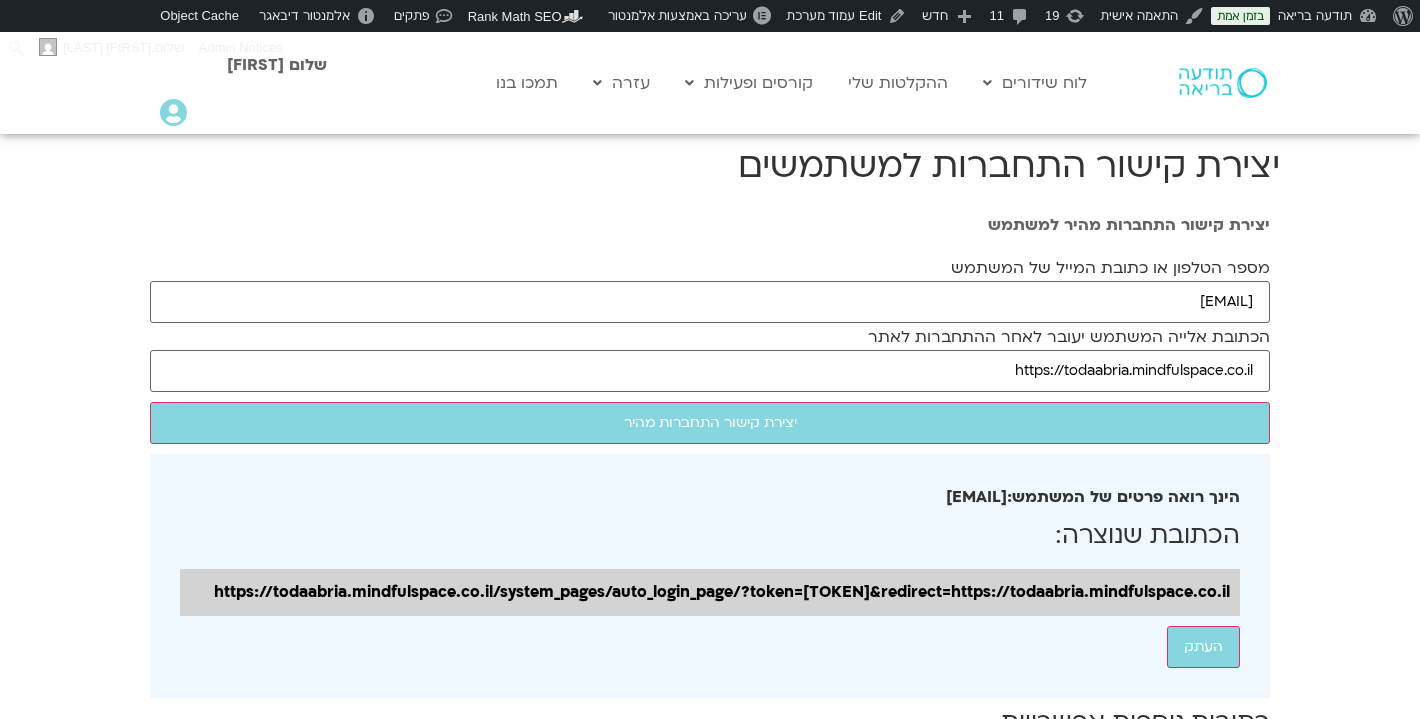 scroll, scrollTop: 389, scrollLeft: 0, axis: vertical 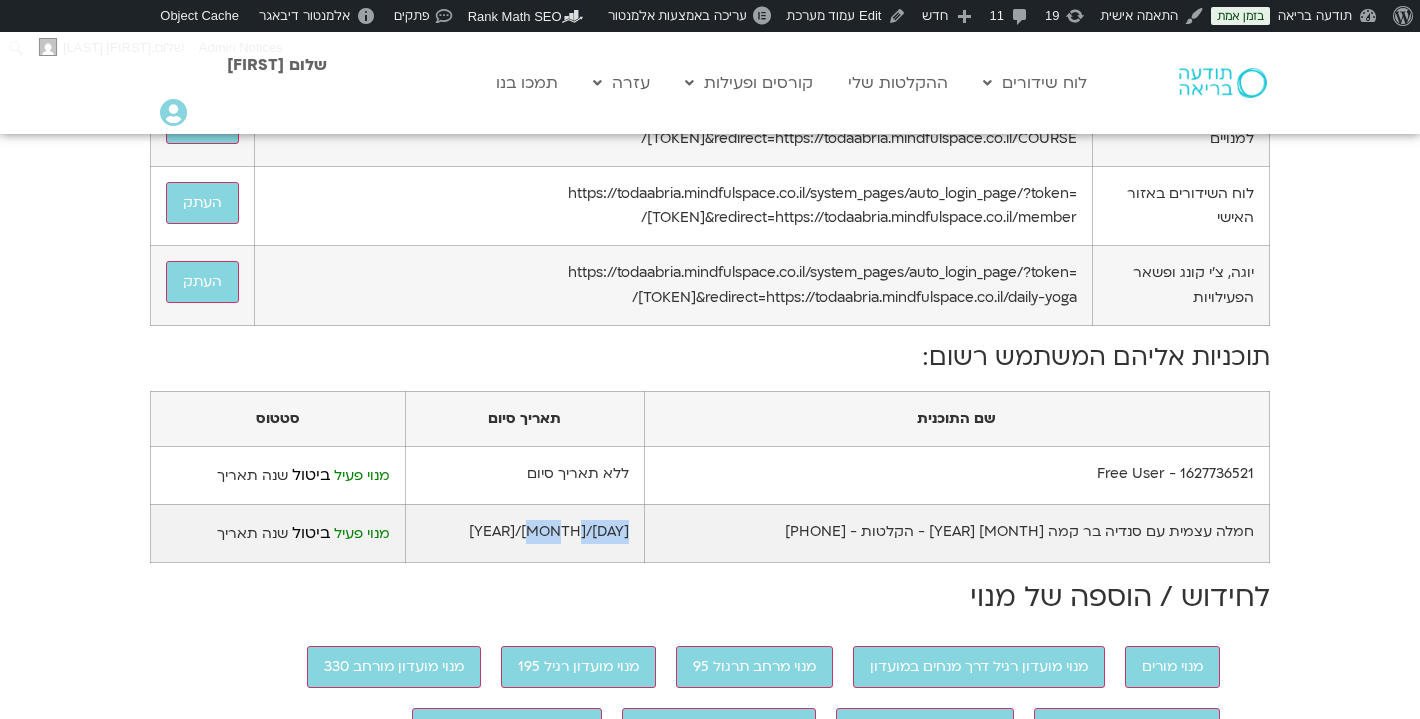 drag, startPoint x: 536, startPoint y: 499, endPoint x: 611, endPoint y: 497, distance: 75.026665 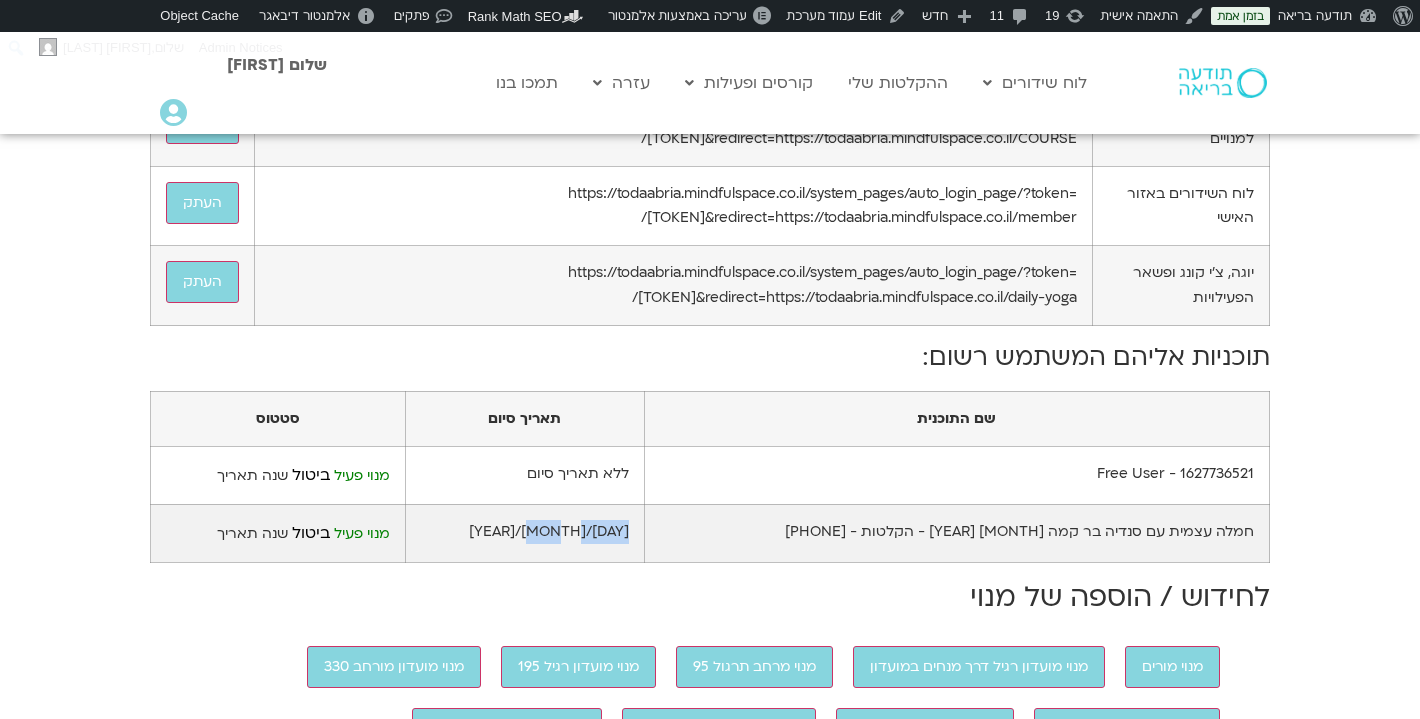 click on "[DAY]/[MONTH]/[YEAR]" at bounding box center (525, 475) 